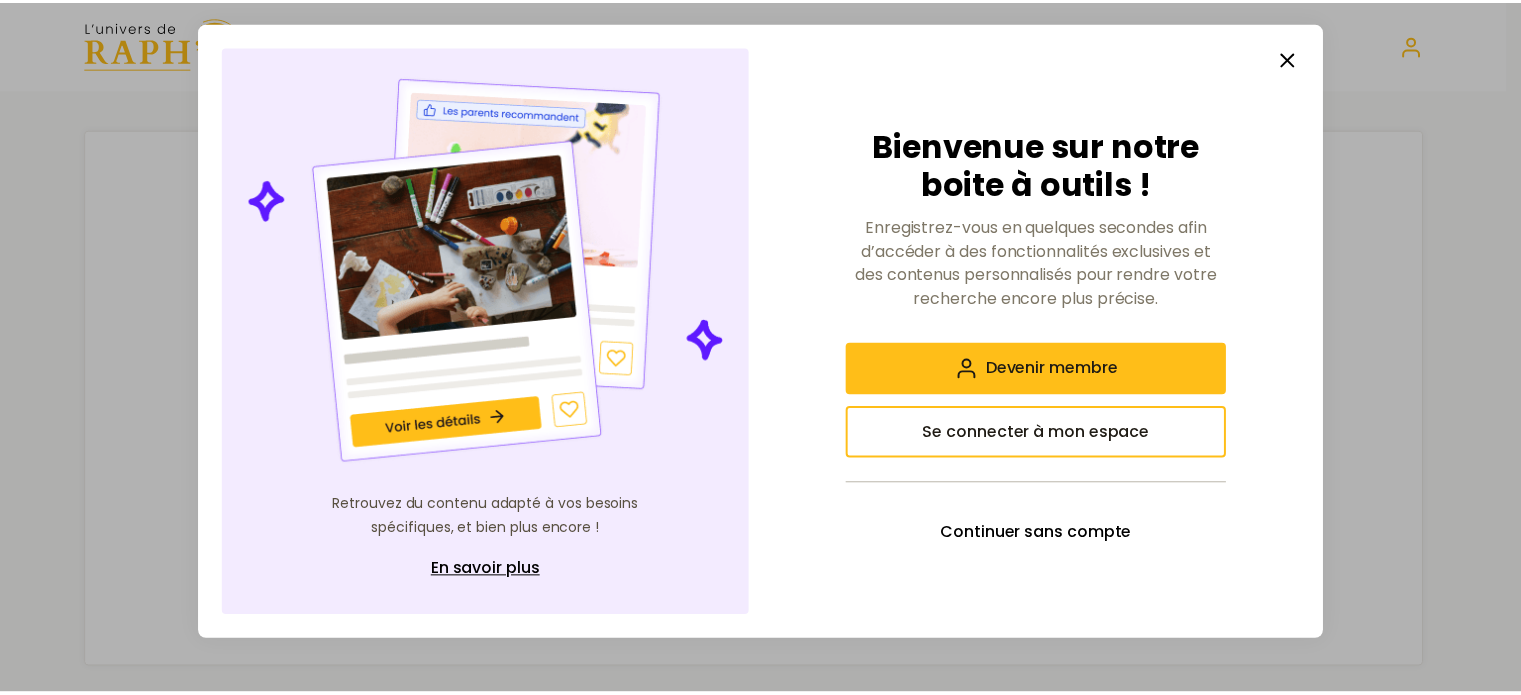 scroll, scrollTop: 0, scrollLeft: 0, axis: both 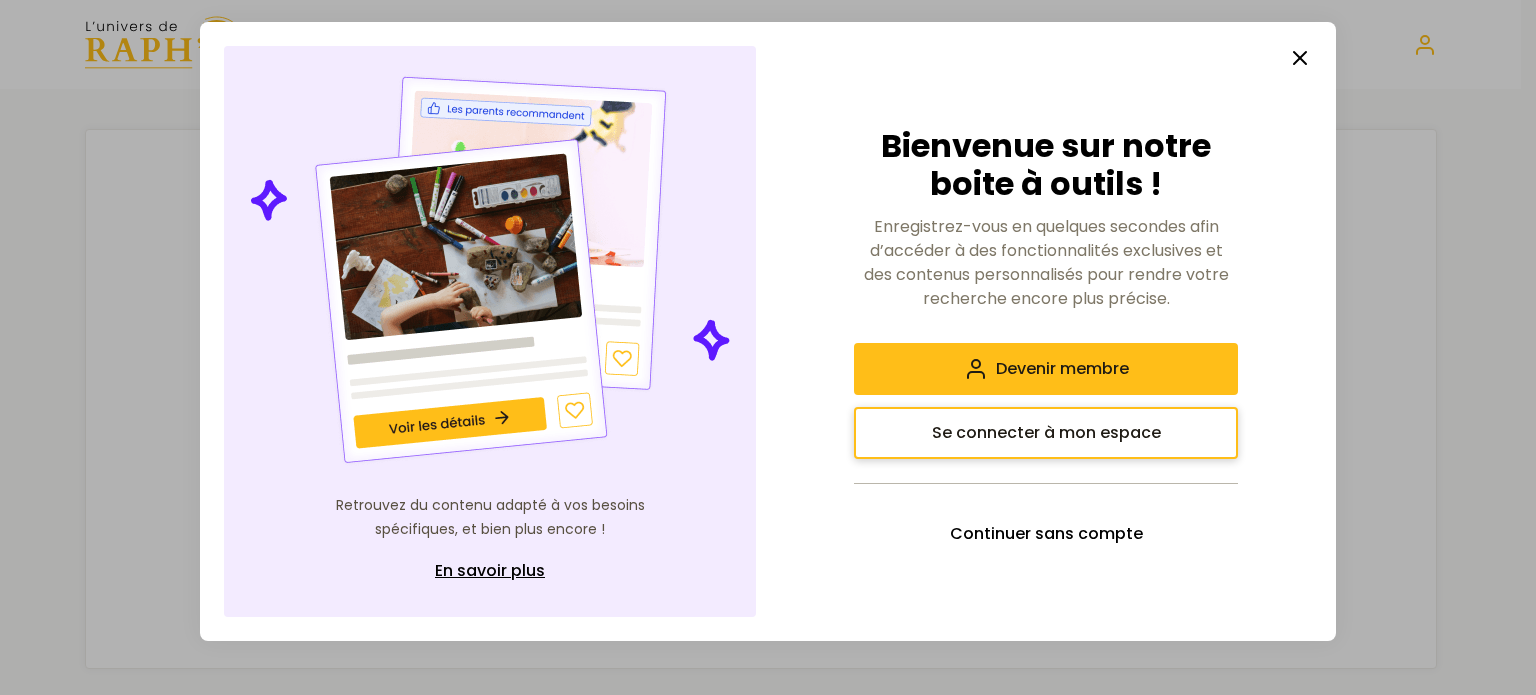 click on "Se connecter à mon espace" at bounding box center [1046, 433] 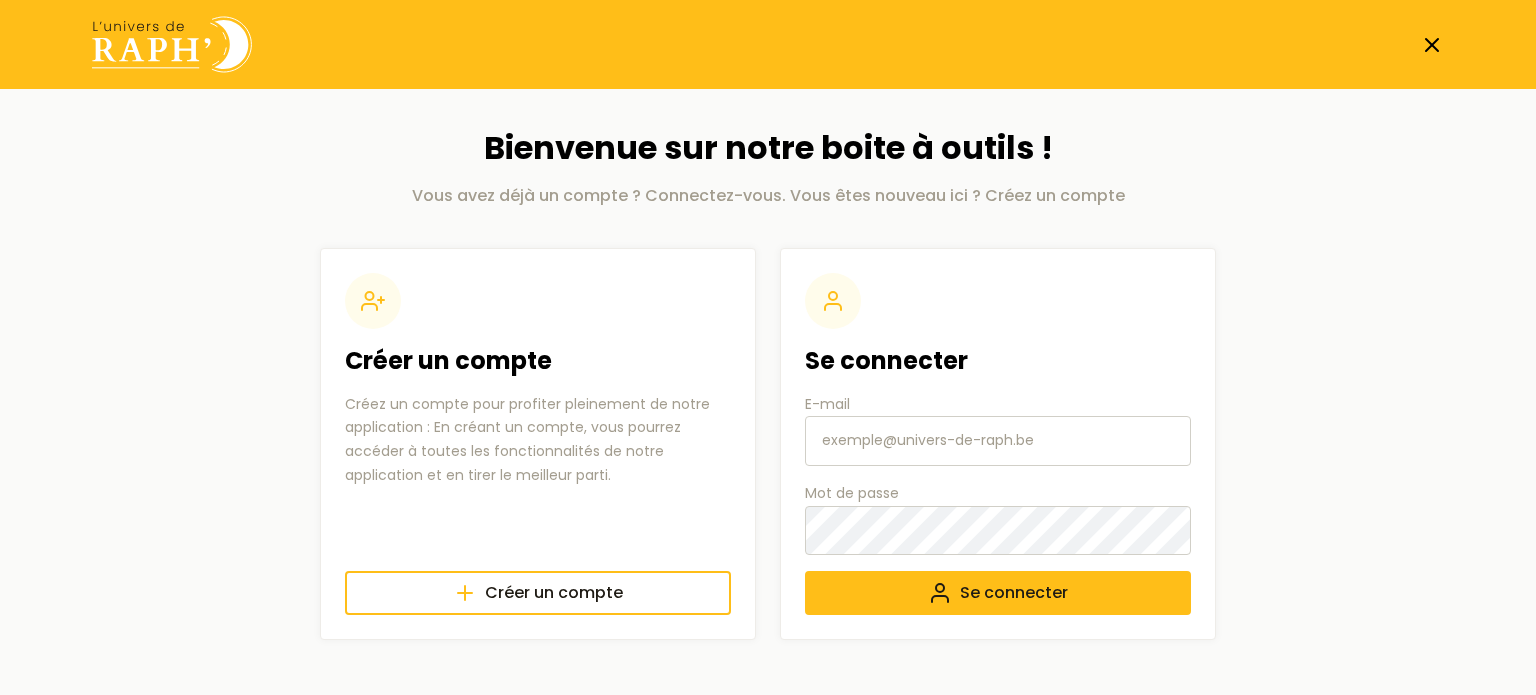 click on "E-mail" at bounding box center [998, 441] 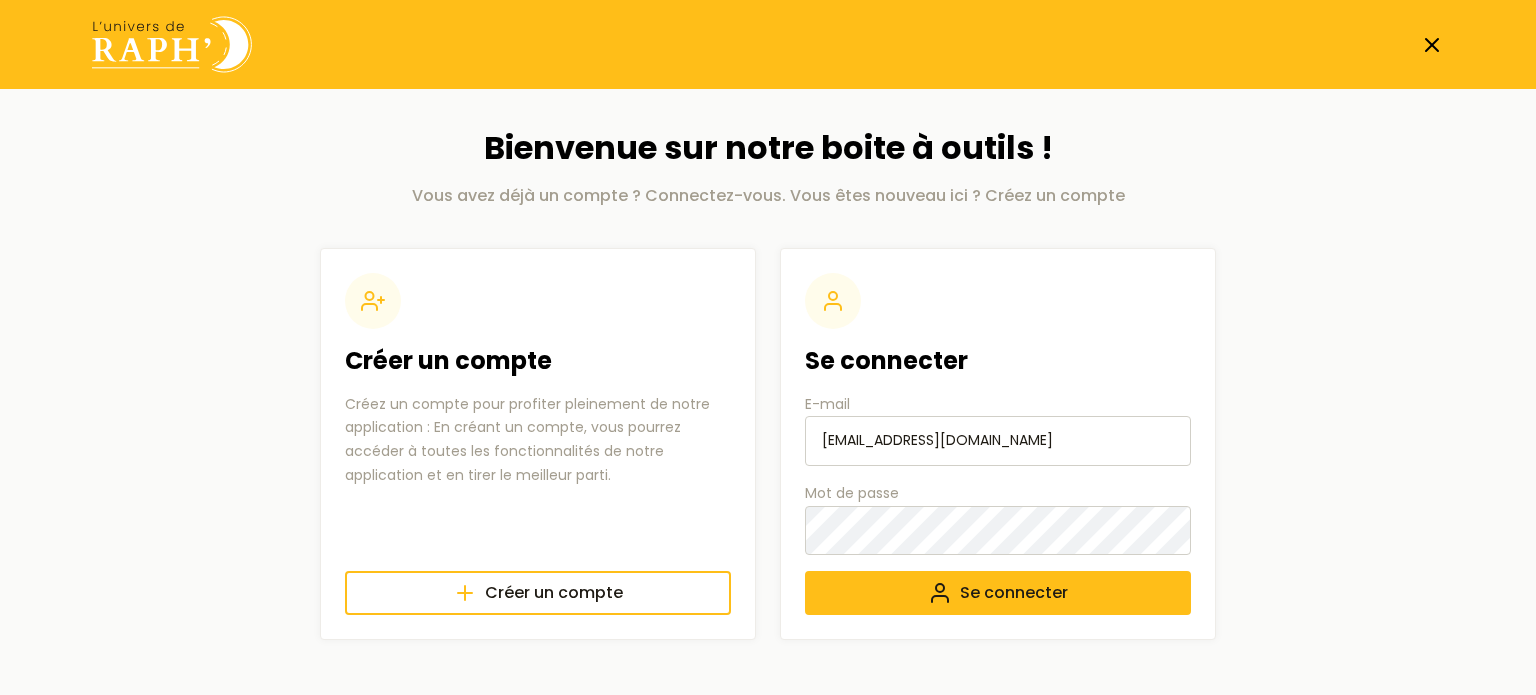 type on "[EMAIL_ADDRESS][DOMAIN_NAME]" 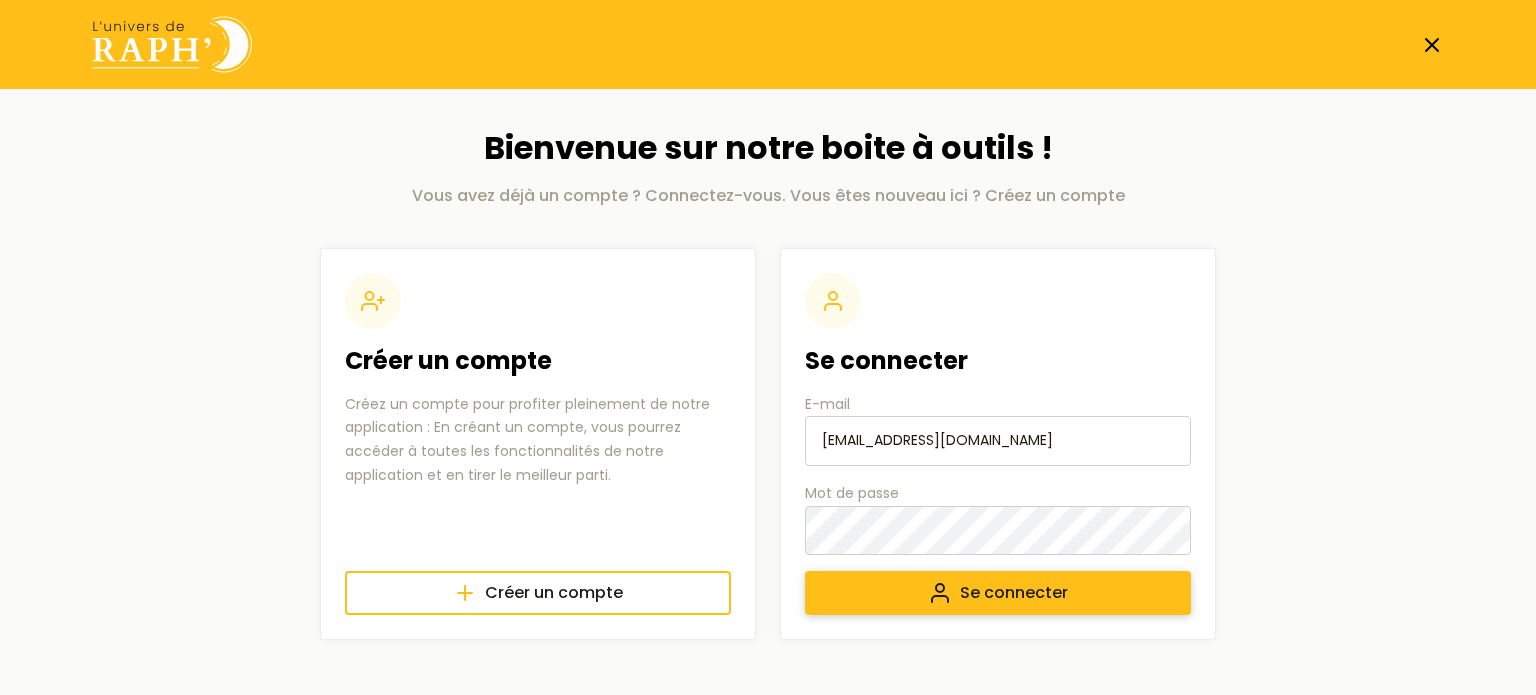 click on "Se connecter" at bounding box center (998, 593) 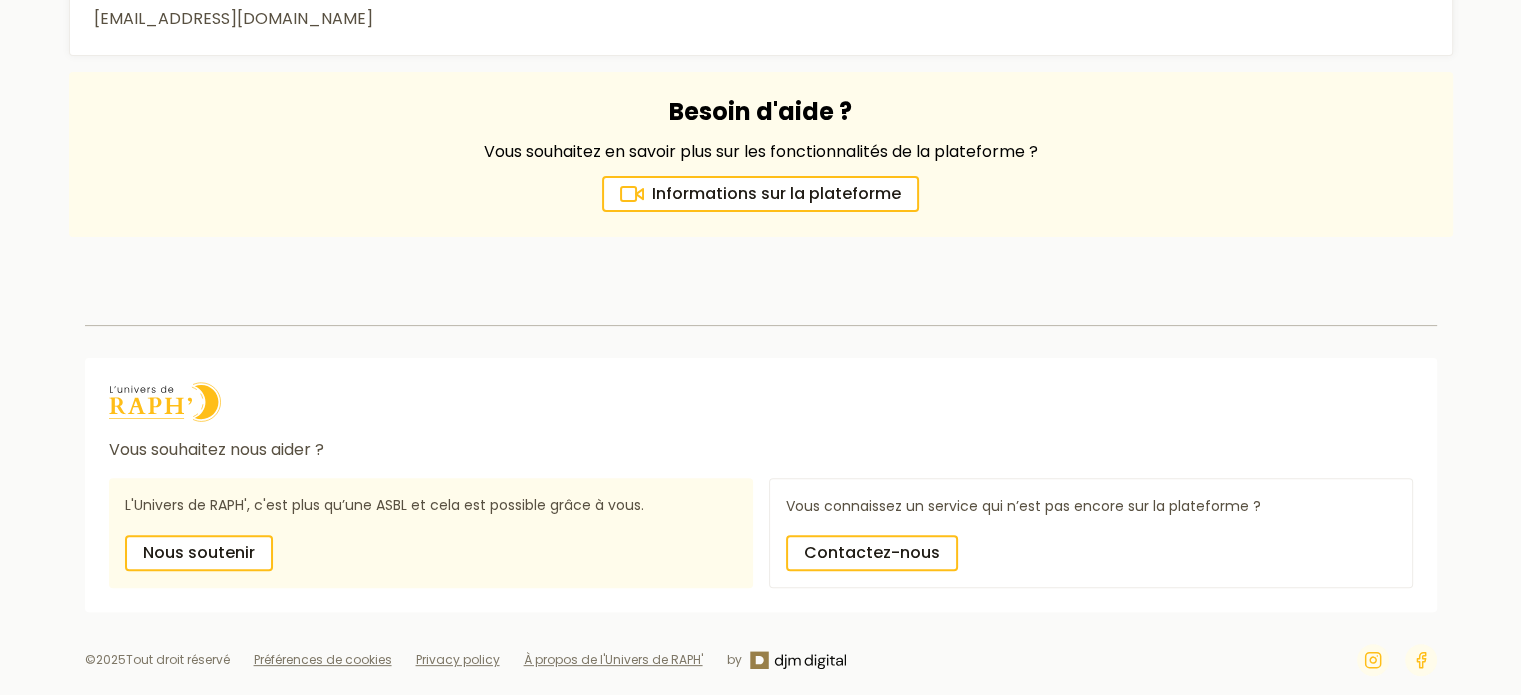 scroll, scrollTop: 0, scrollLeft: 0, axis: both 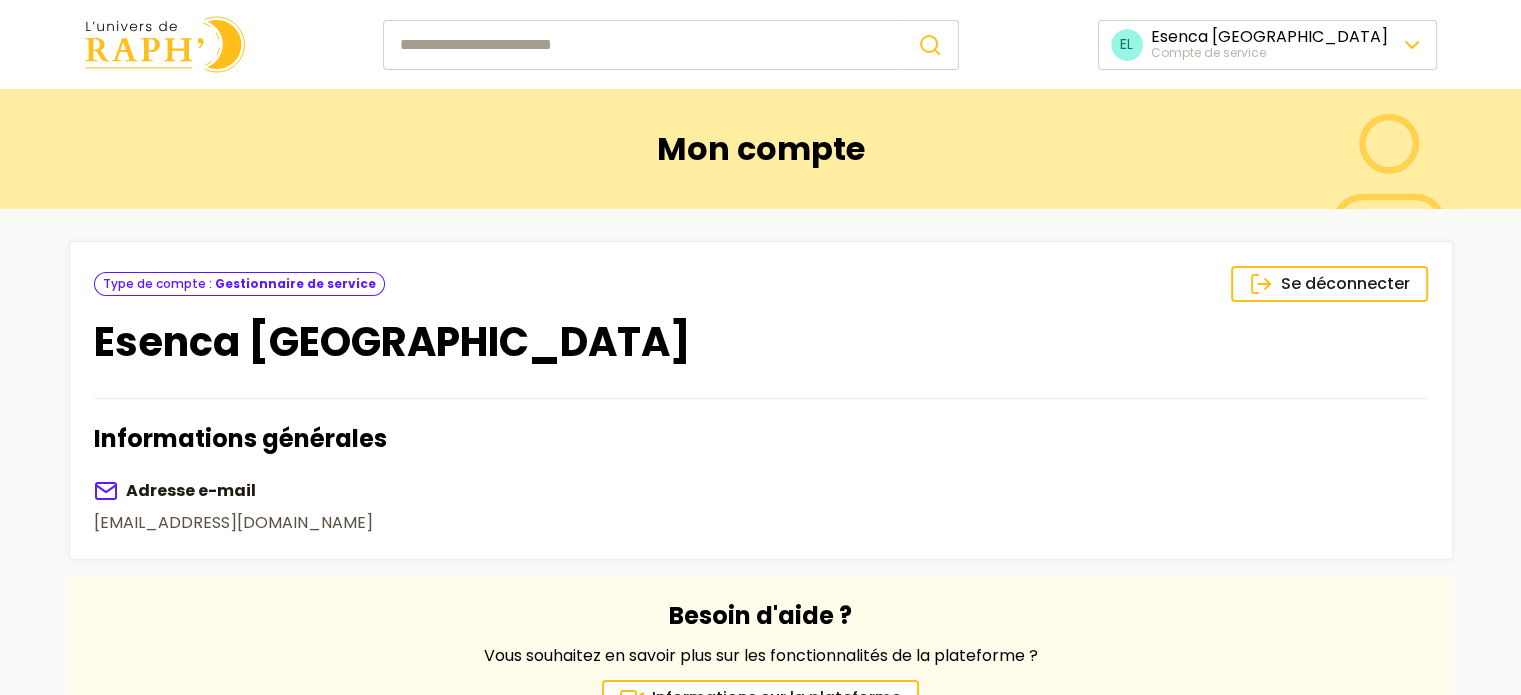 click at bounding box center (165, 44) 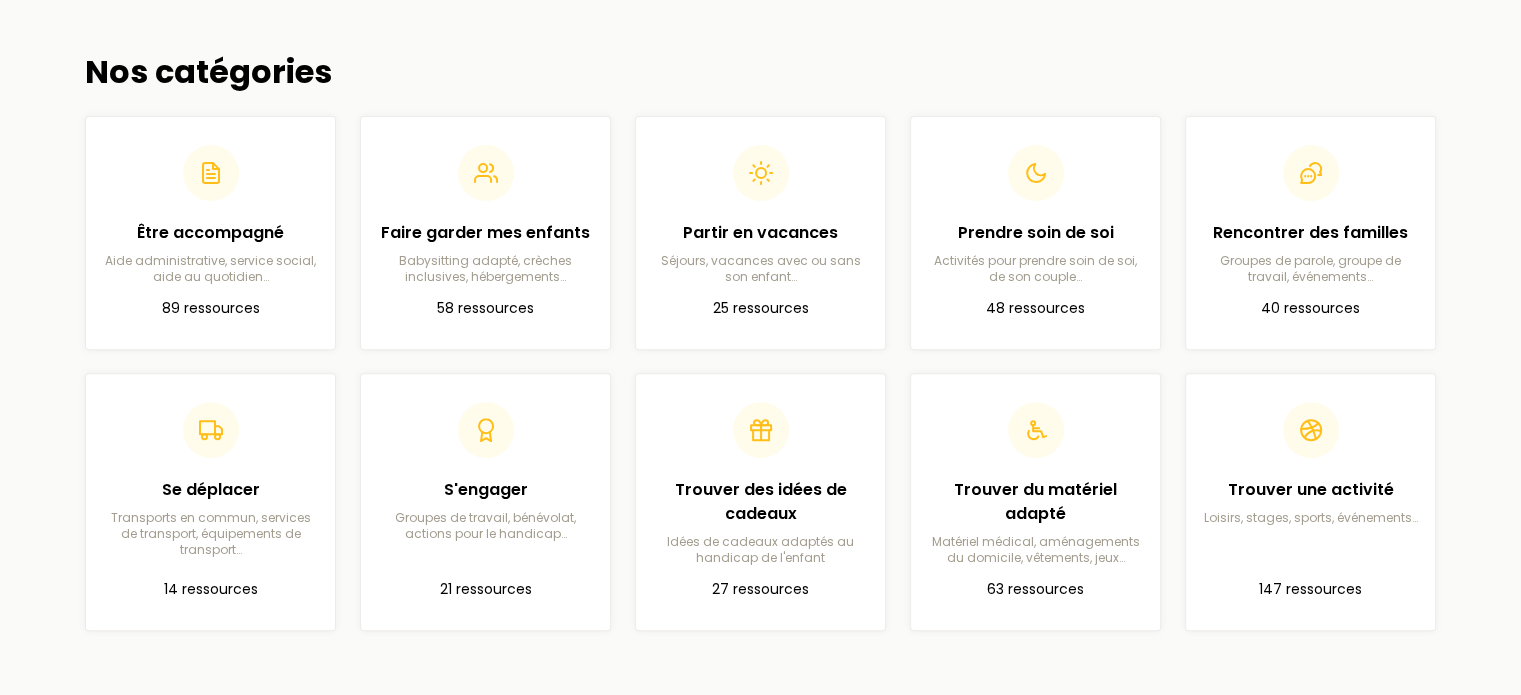 scroll, scrollTop: 615, scrollLeft: 0, axis: vertical 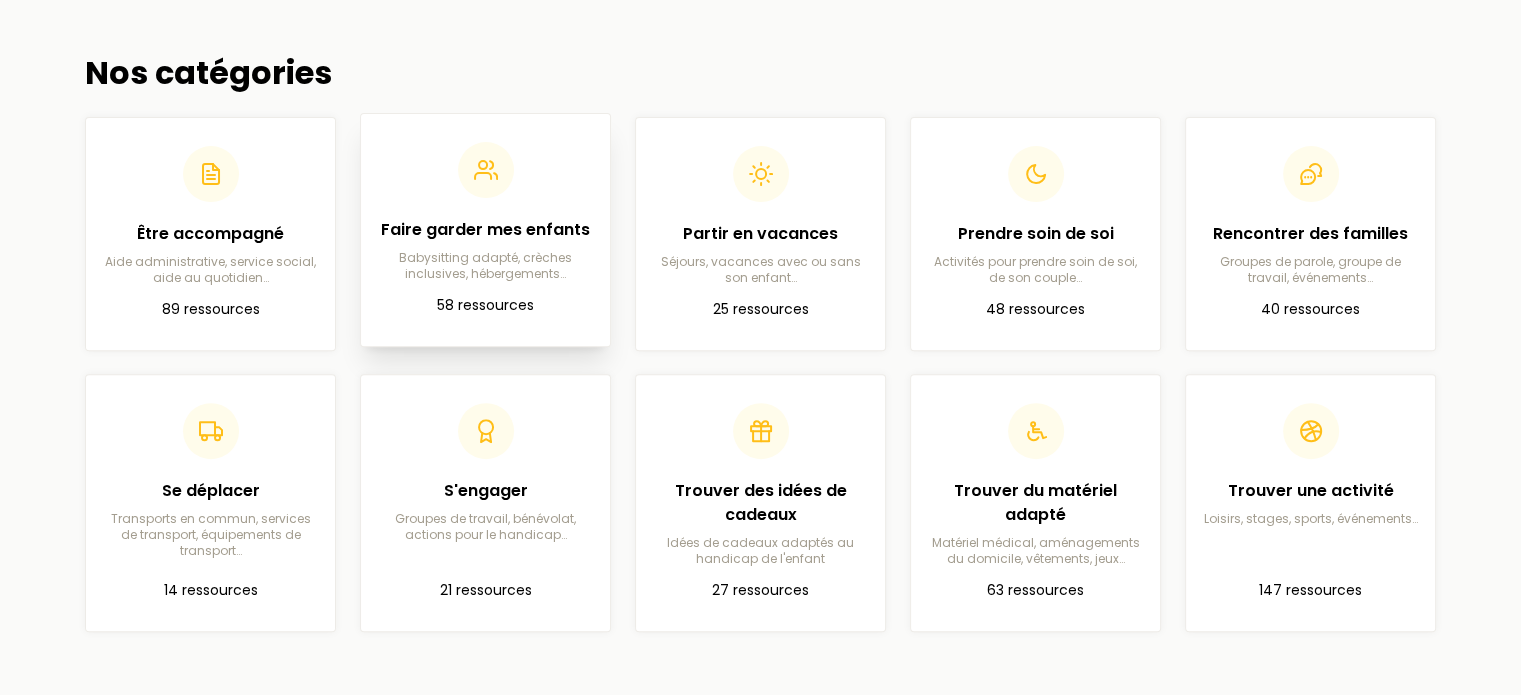 click on "Babysitting adapté, crèches inclusives, hébergements…" at bounding box center [485, 266] 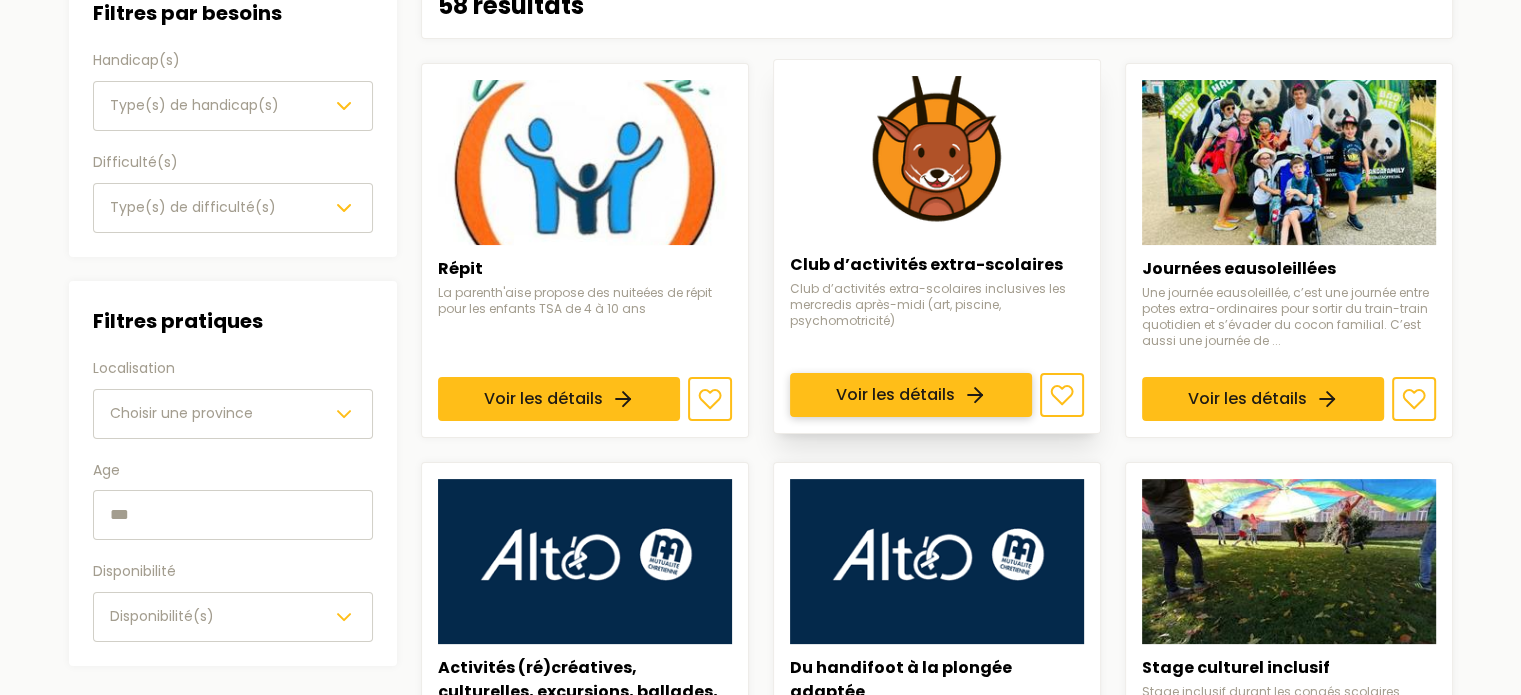 scroll, scrollTop: 268, scrollLeft: 0, axis: vertical 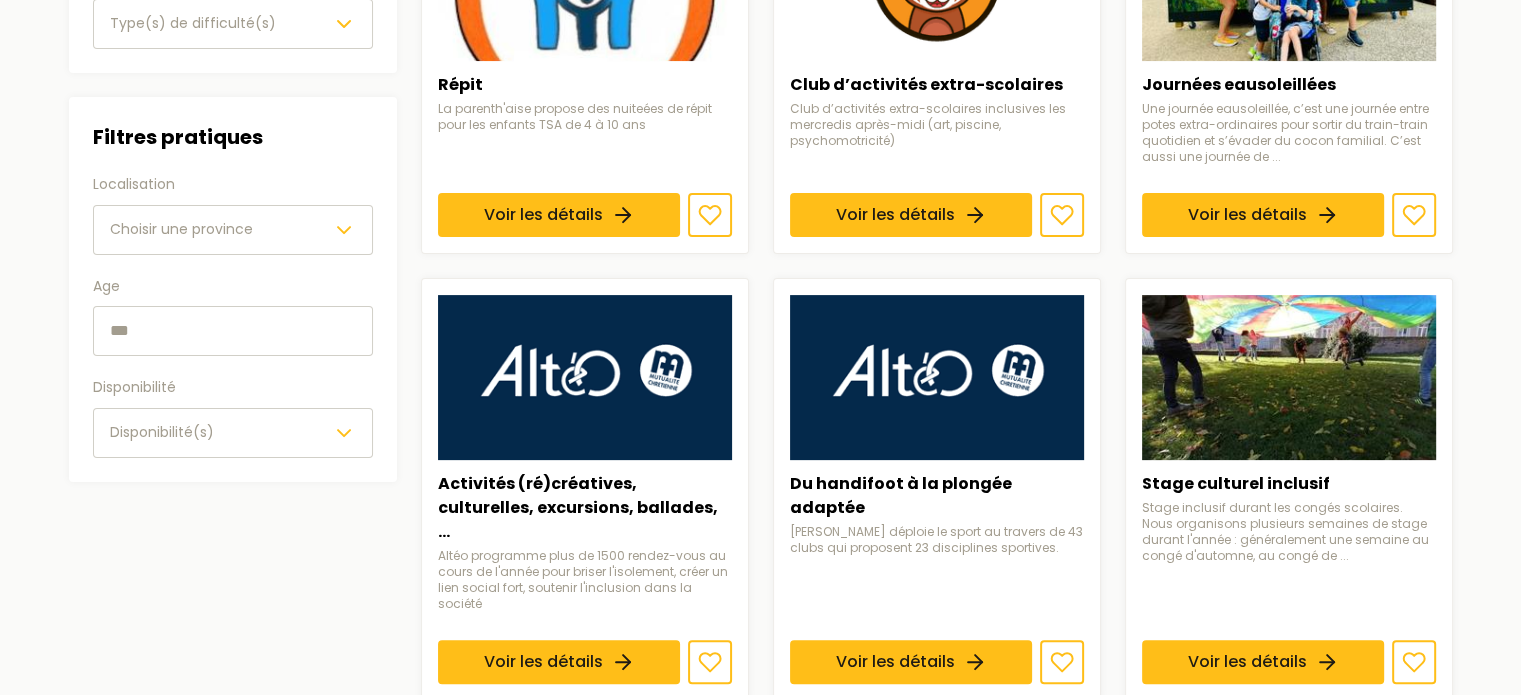 click on "Choisir une province" at bounding box center (233, 230) 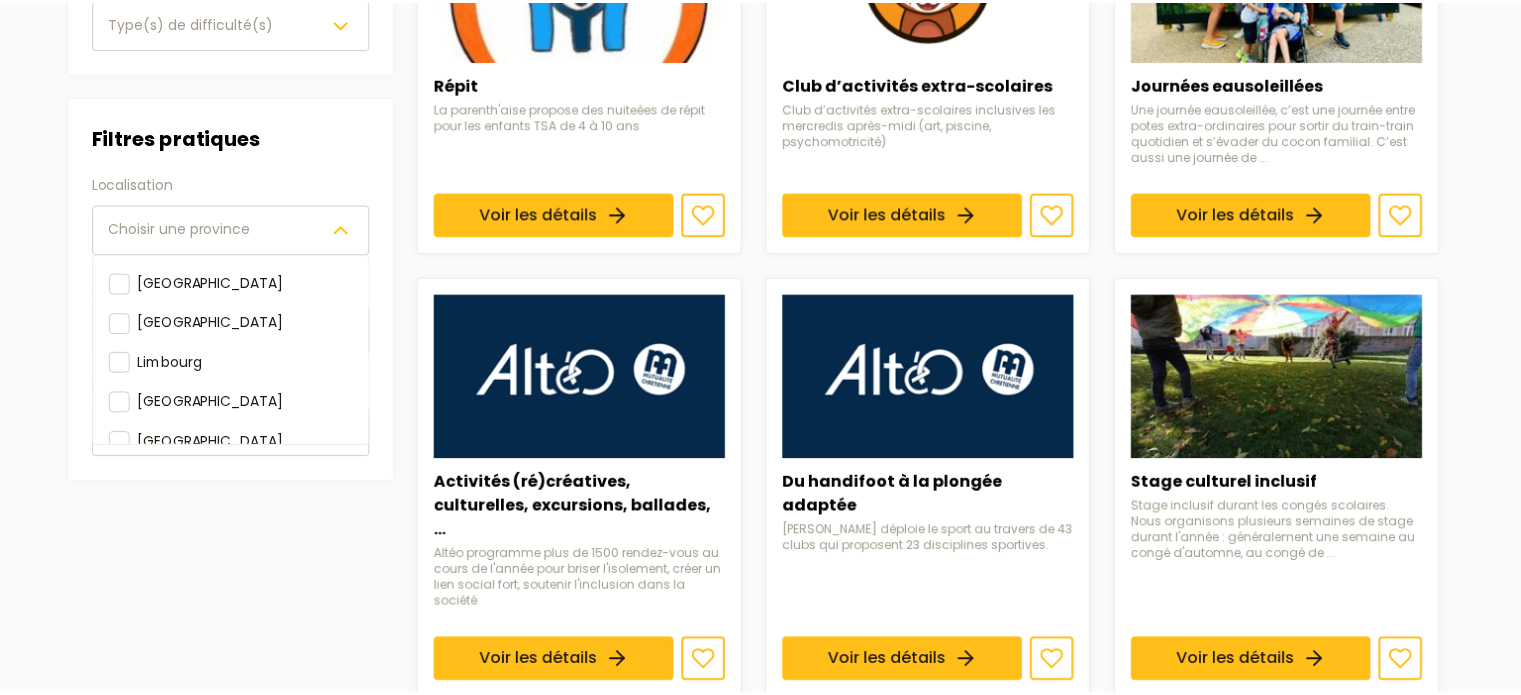 scroll, scrollTop: 223, scrollLeft: 0, axis: vertical 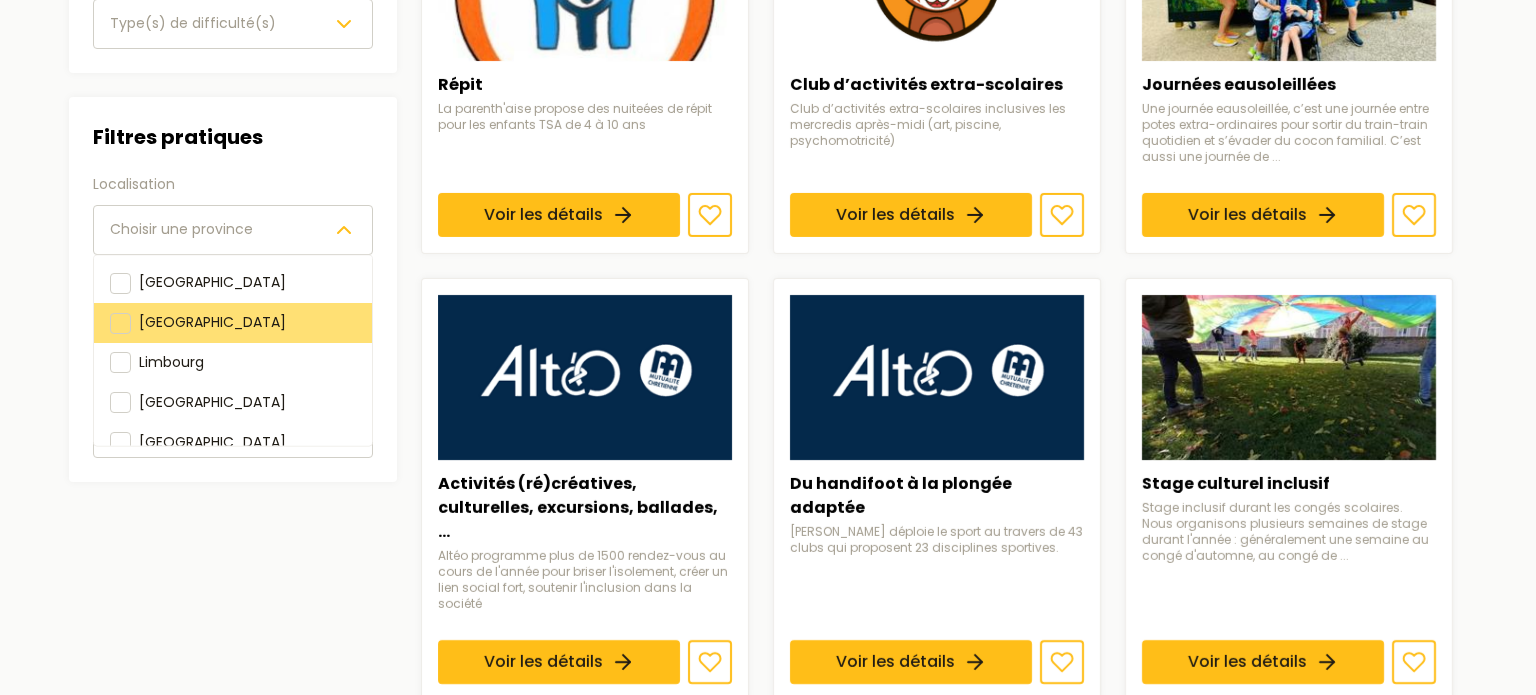 click on "[GEOGRAPHIC_DATA]" at bounding box center [233, 323] 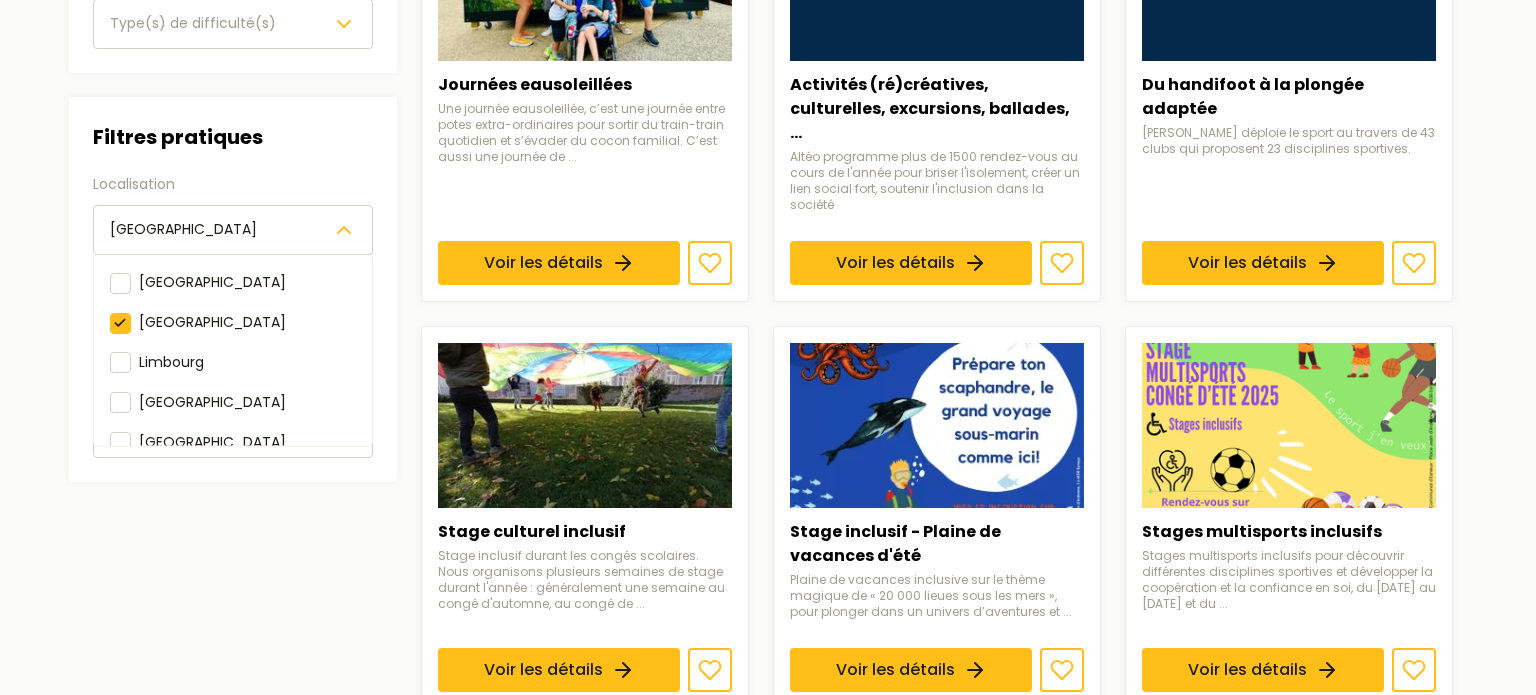 click on "Filtres Filtres par besoins Handicap(s) Type(s) de handicap(s) Difficulté(s) Type(s) de difficulté(s) Filtres pratiques Localisation [GEOGRAPHIC_DATA] [GEOGRAPHIC_DATA] [GEOGRAPHIC_DATA] & [GEOGRAPHIC_DATA] [GEOGRAPHIC_DATA] wallon [GEOGRAPHIC_DATA] [GEOGRAPHIC_DATA] orientale [GEOGRAPHIC_DATA] [GEOGRAPHIC_DATA] [GEOGRAPHIC_DATA] [GEOGRAPHIC_DATA] [GEOGRAPHIC_DATA] Age Disponibilité Disponibilité(s)" at bounding box center [233, 704] 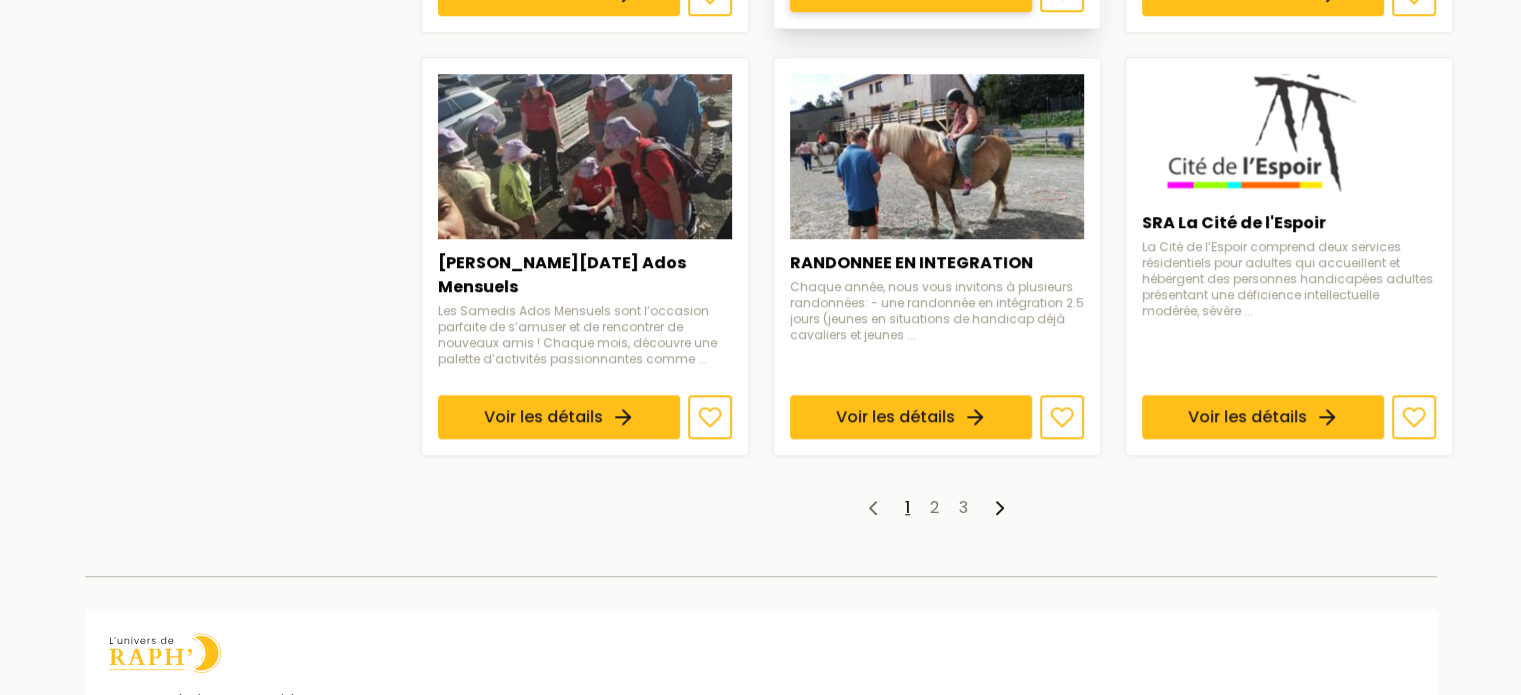 scroll, scrollTop: 1559, scrollLeft: 0, axis: vertical 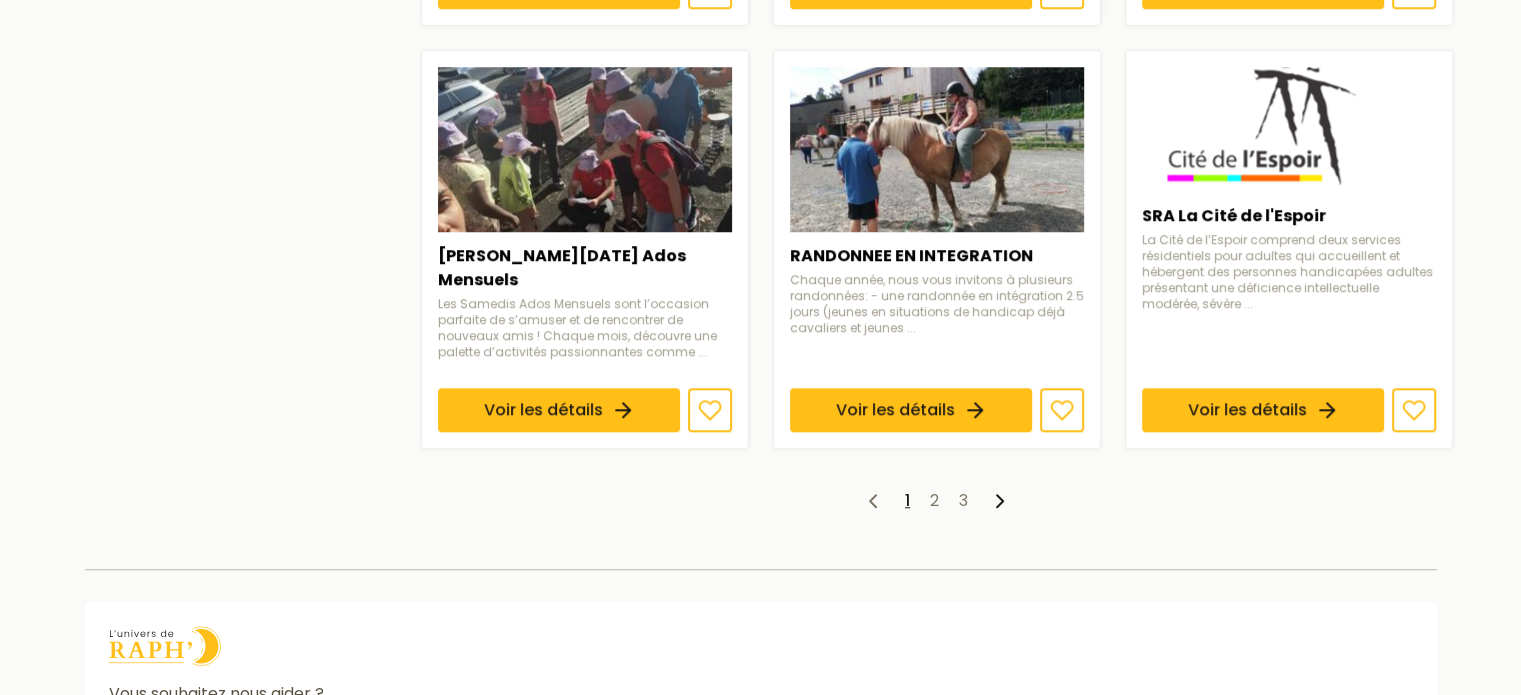 click on "1 2 3" at bounding box center [937, 501] 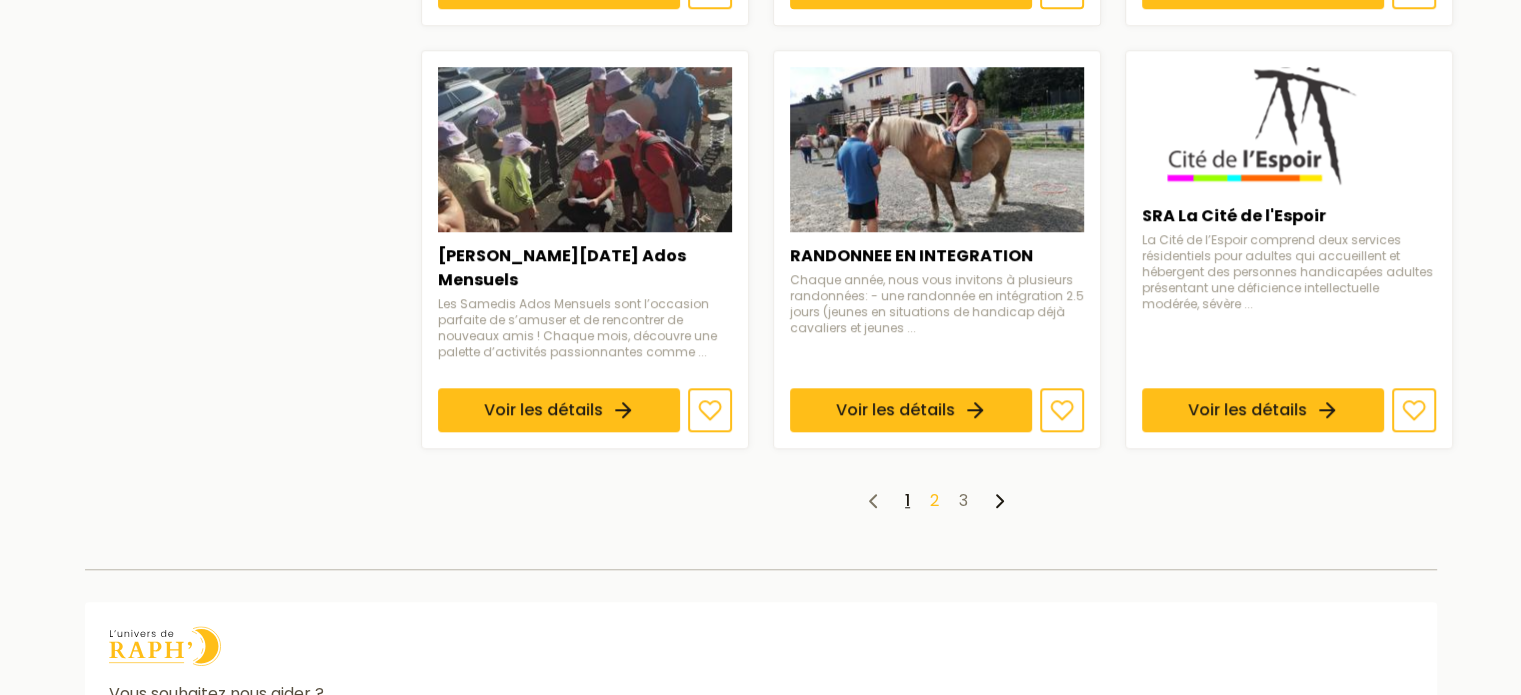 click on "2" at bounding box center (934, 500) 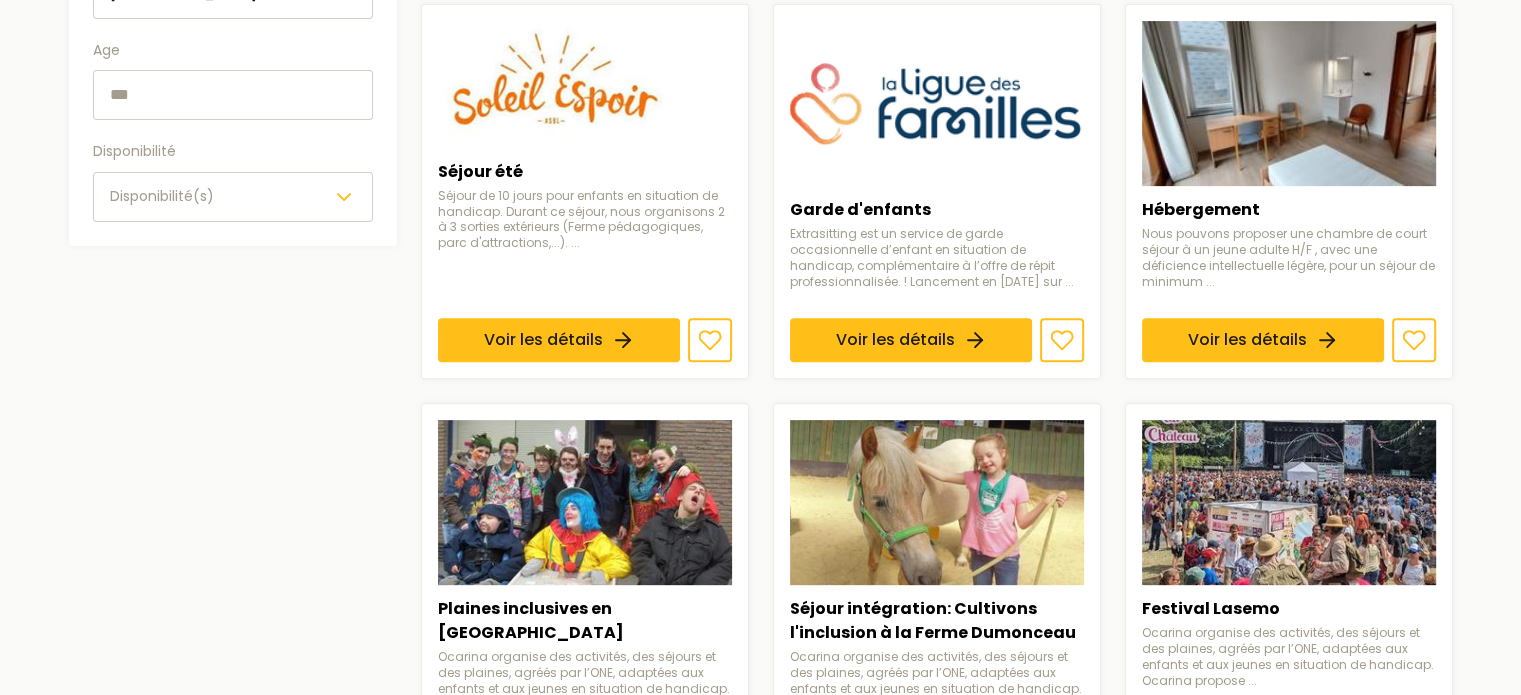 scroll, scrollTop: 688, scrollLeft: 0, axis: vertical 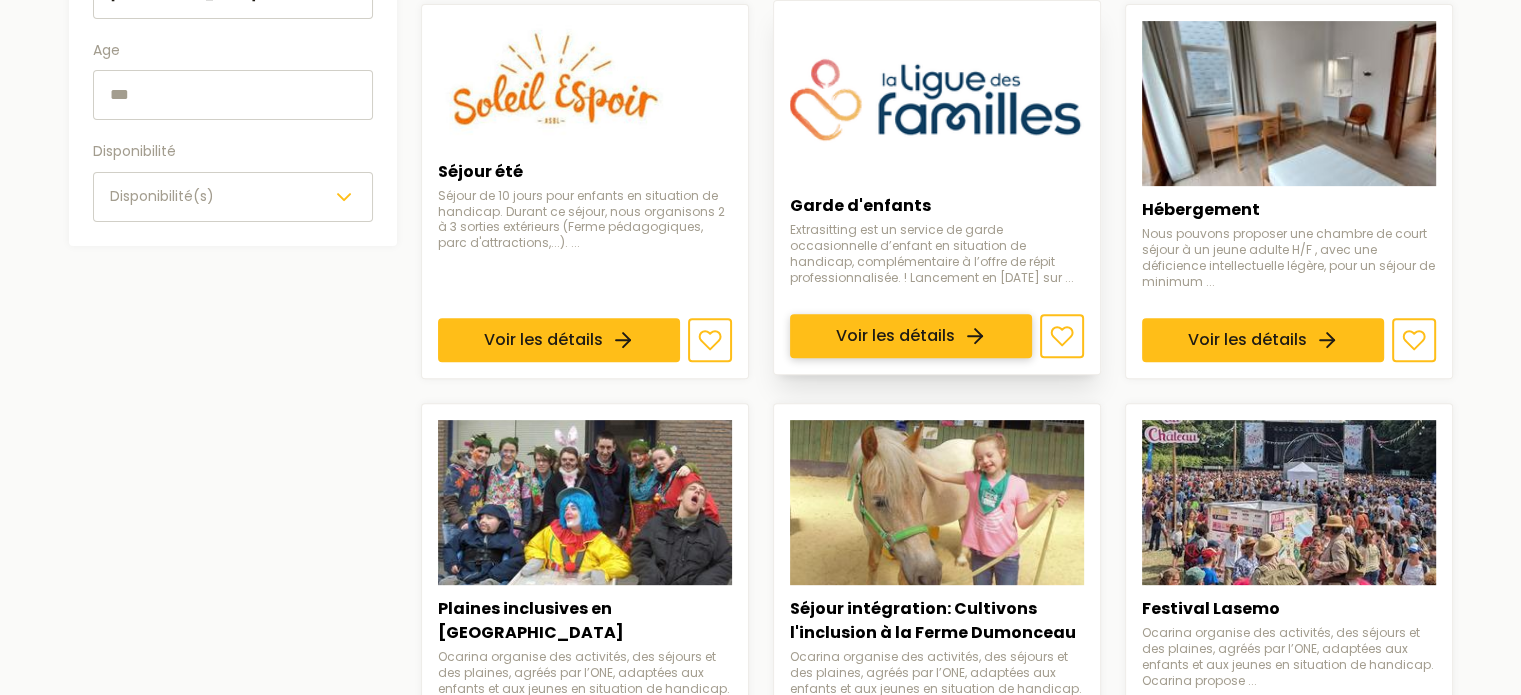click on "Voir les détails" at bounding box center [911, 336] 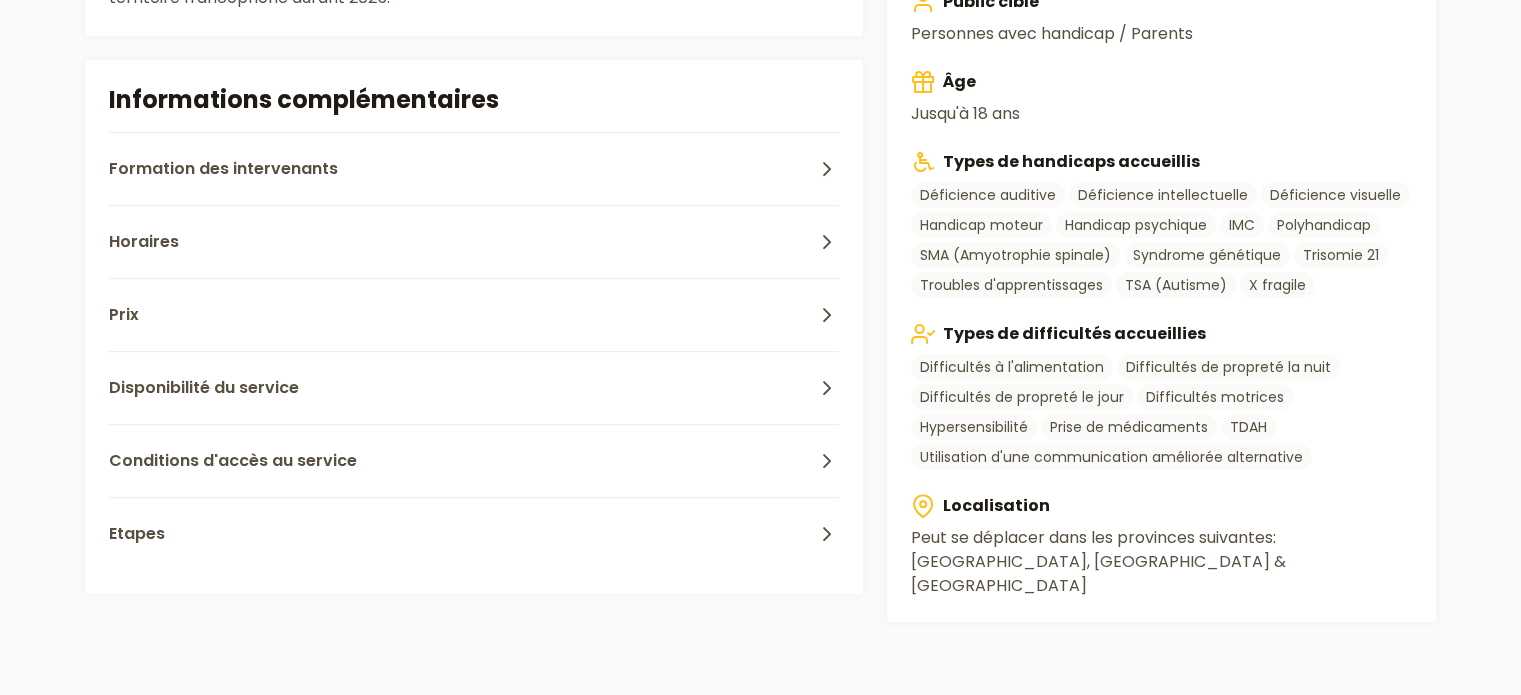 scroll, scrollTop: 599, scrollLeft: 0, axis: vertical 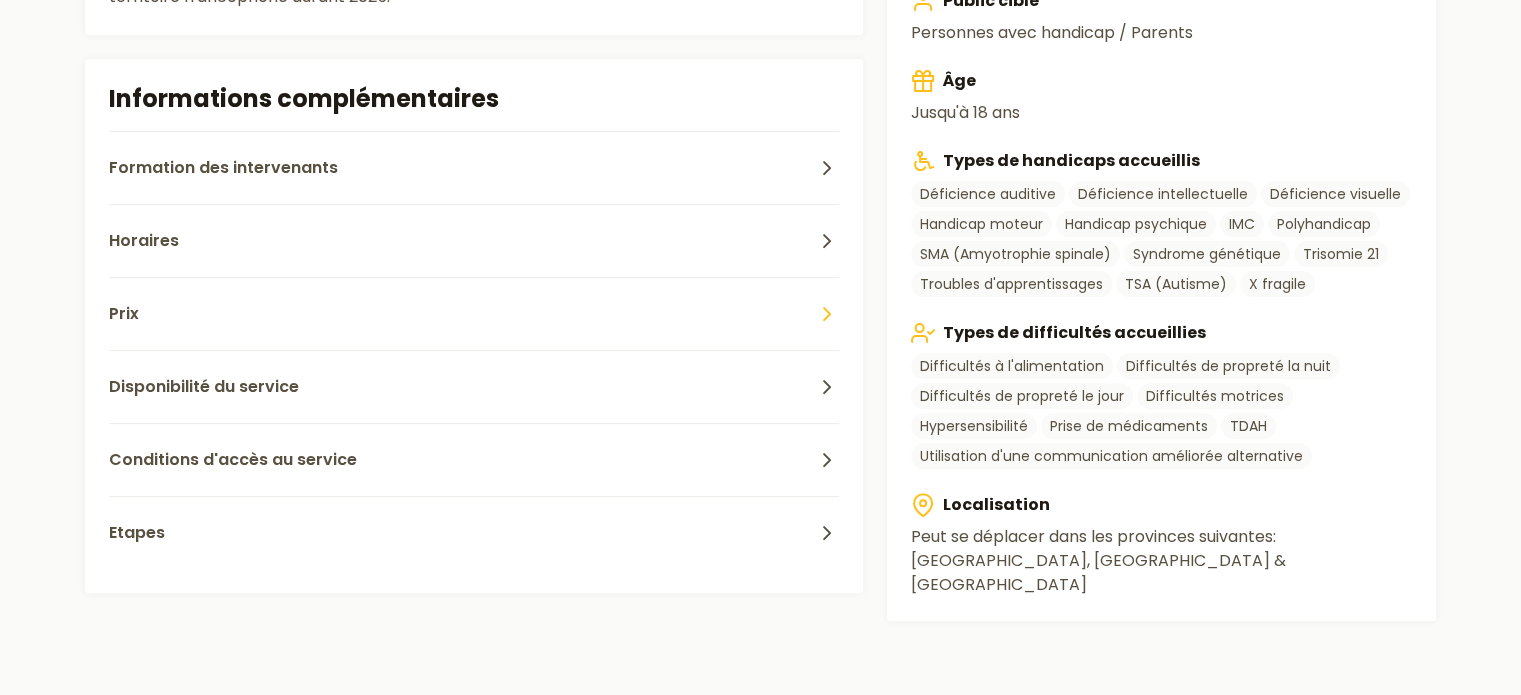 click on "Prix" at bounding box center (474, 313) 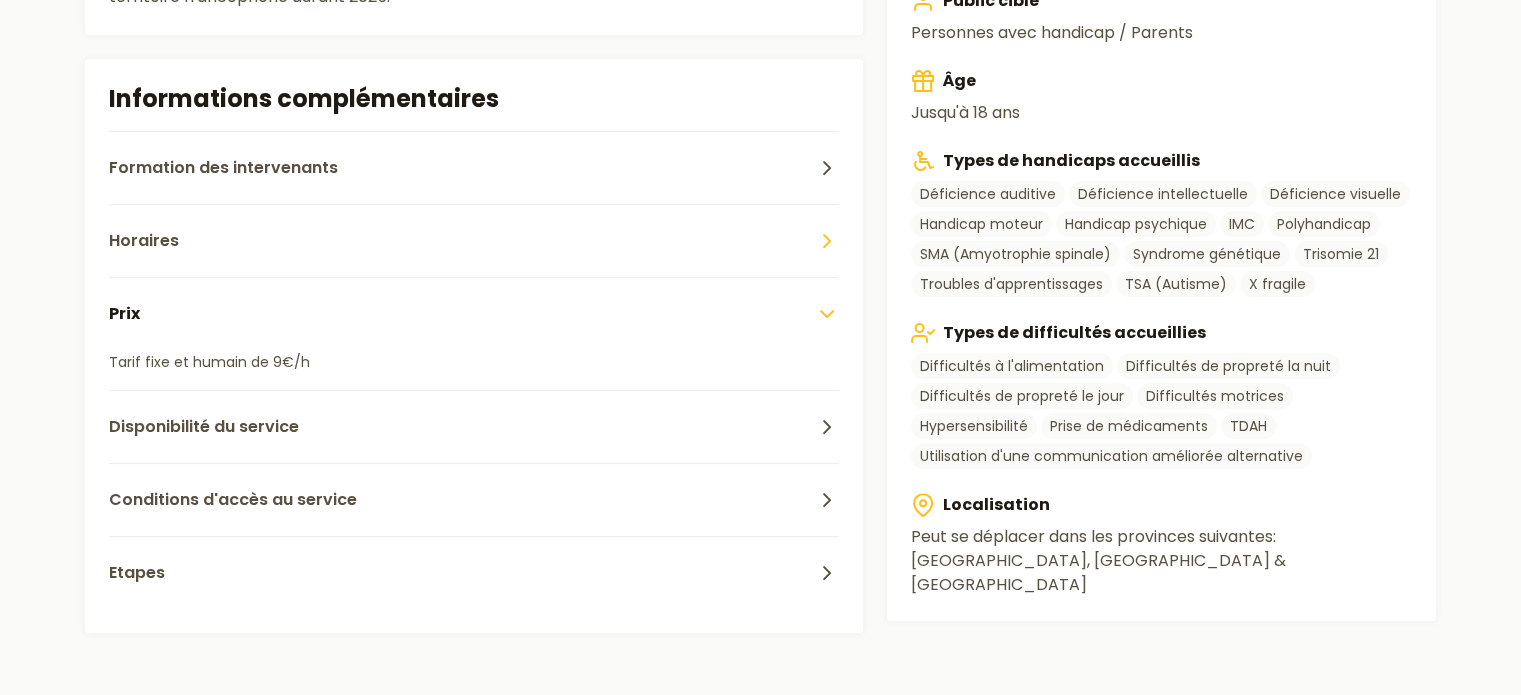click on "Horaires" at bounding box center [474, 240] 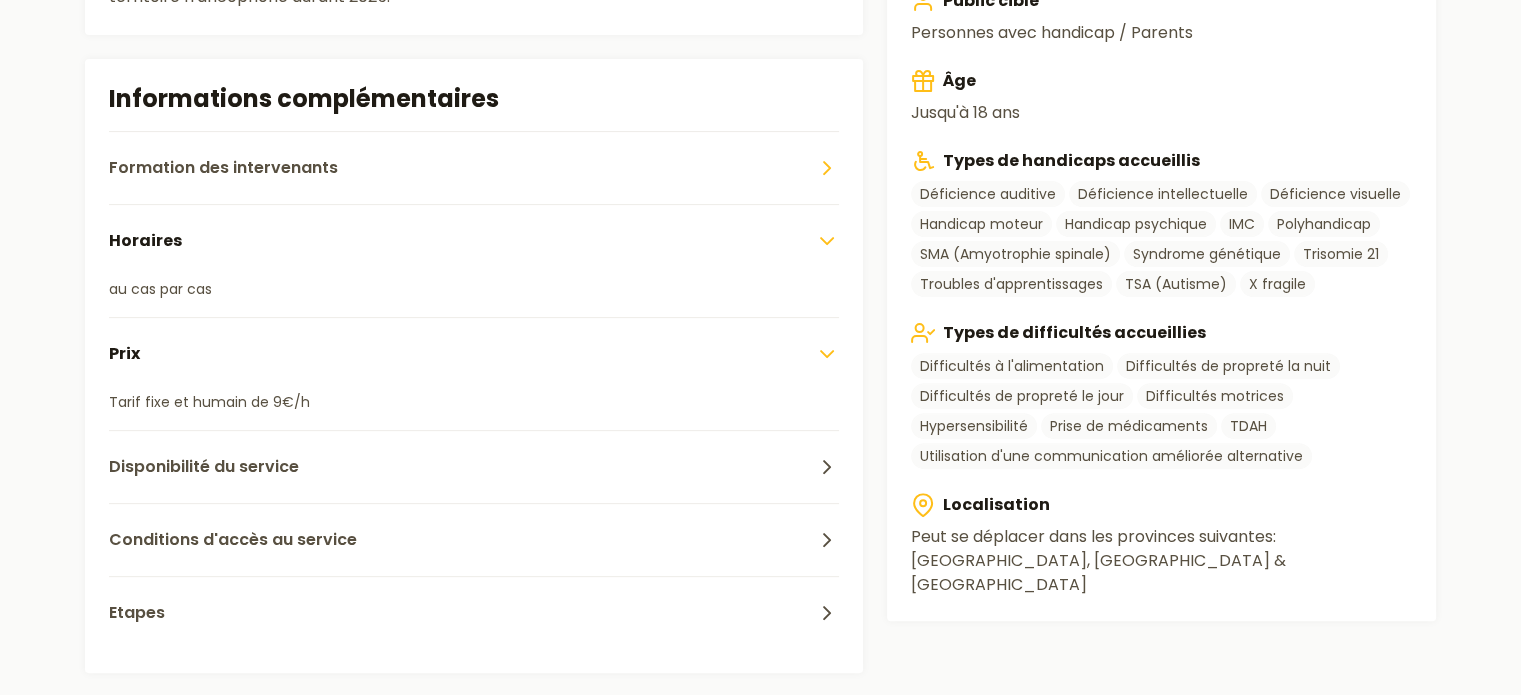 click on "Formation des intervenants" at bounding box center [474, 167] 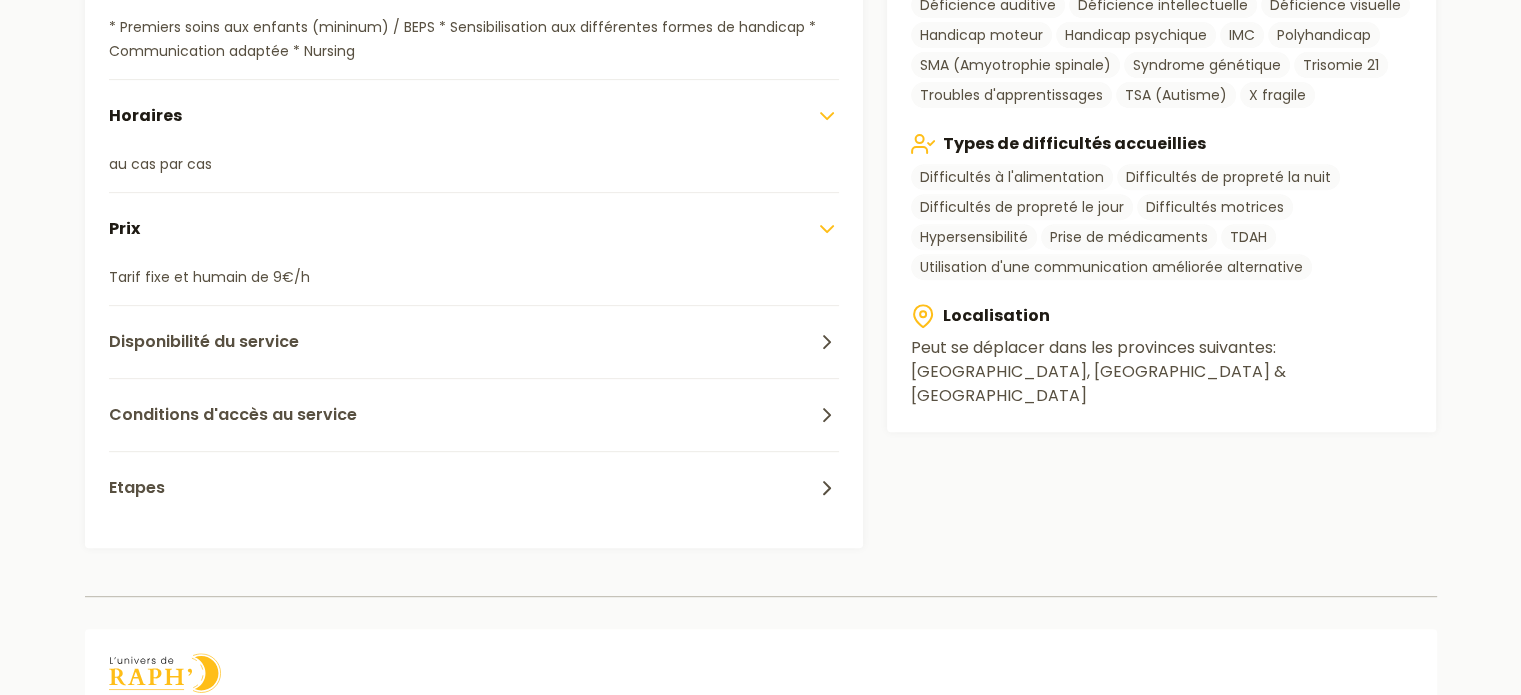 scroll, scrollTop: 823, scrollLeft: 0, axis: vertical 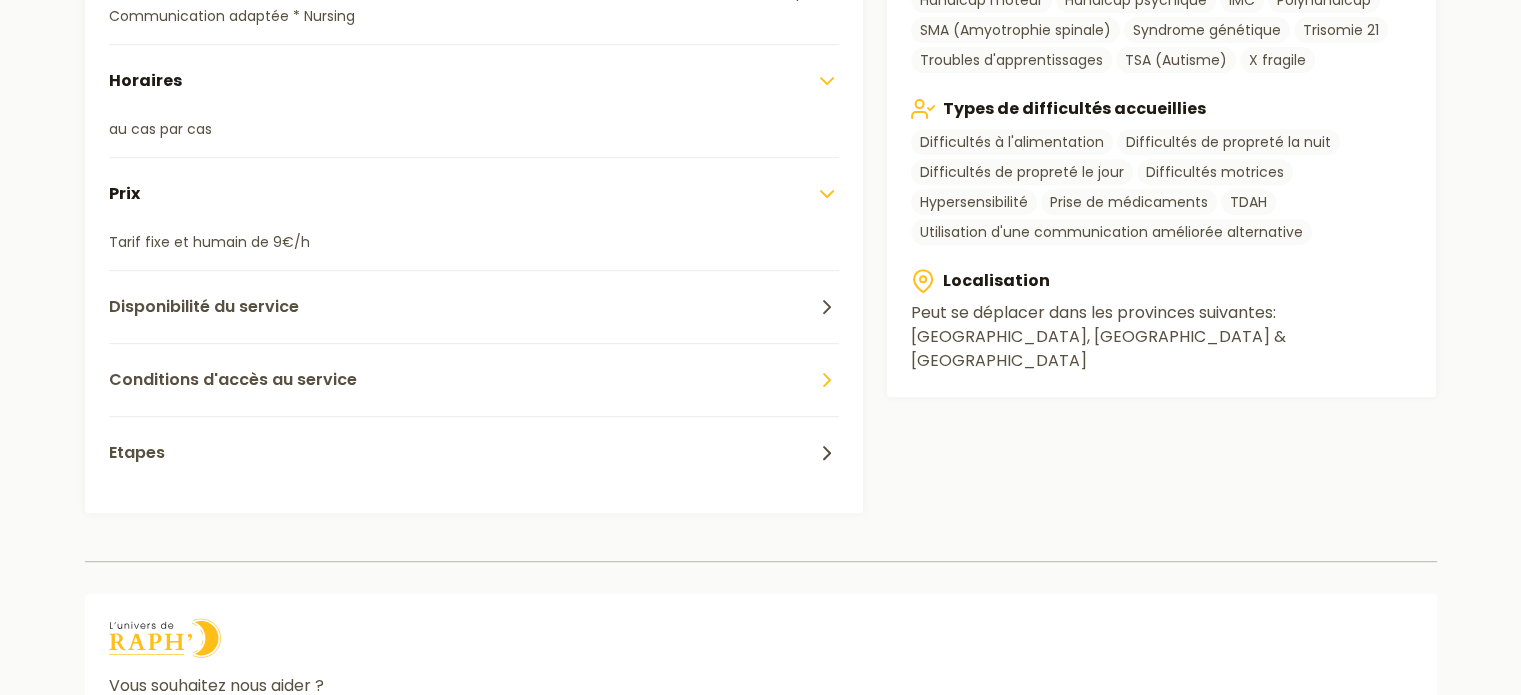 click on "Conditions d'accès au service" at bounding box center [233, 380] 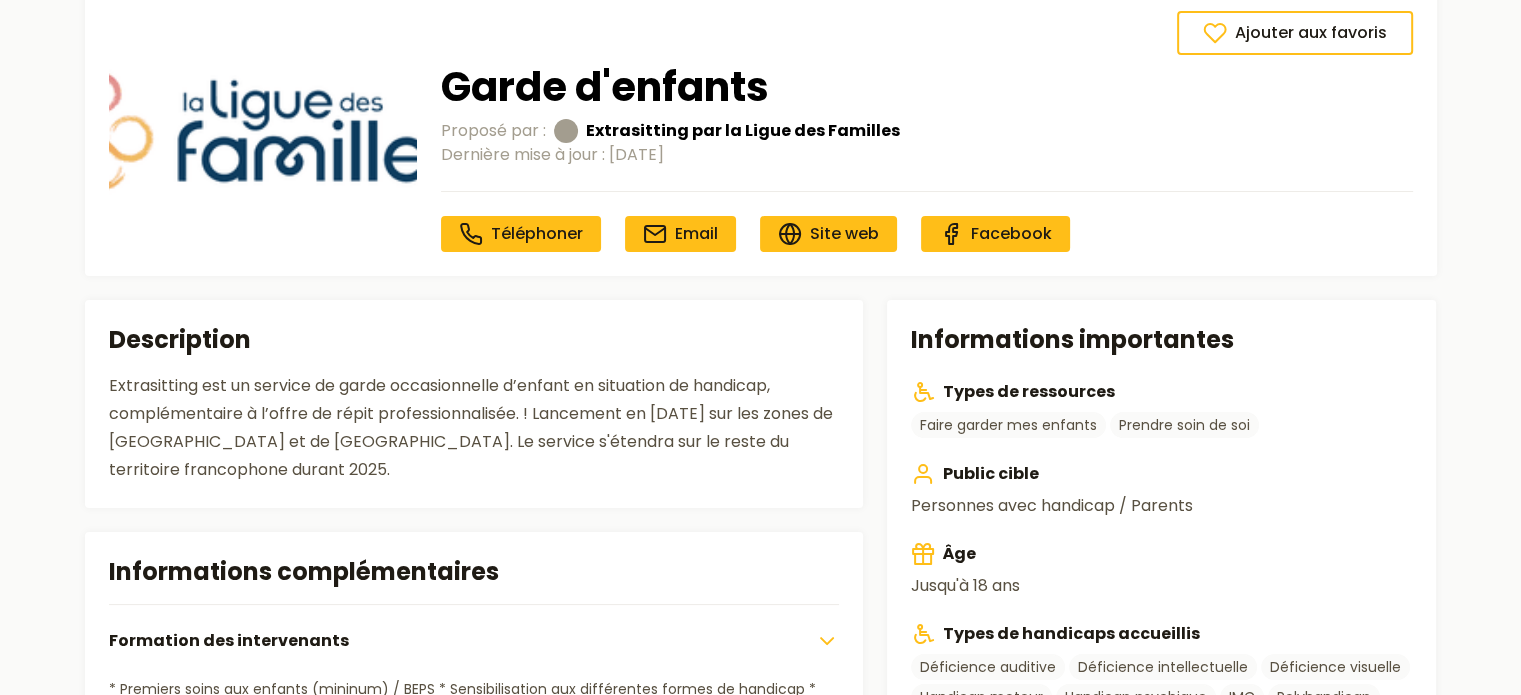 scroll, scrollTop: 0, scrollLeft: 0, axis: both 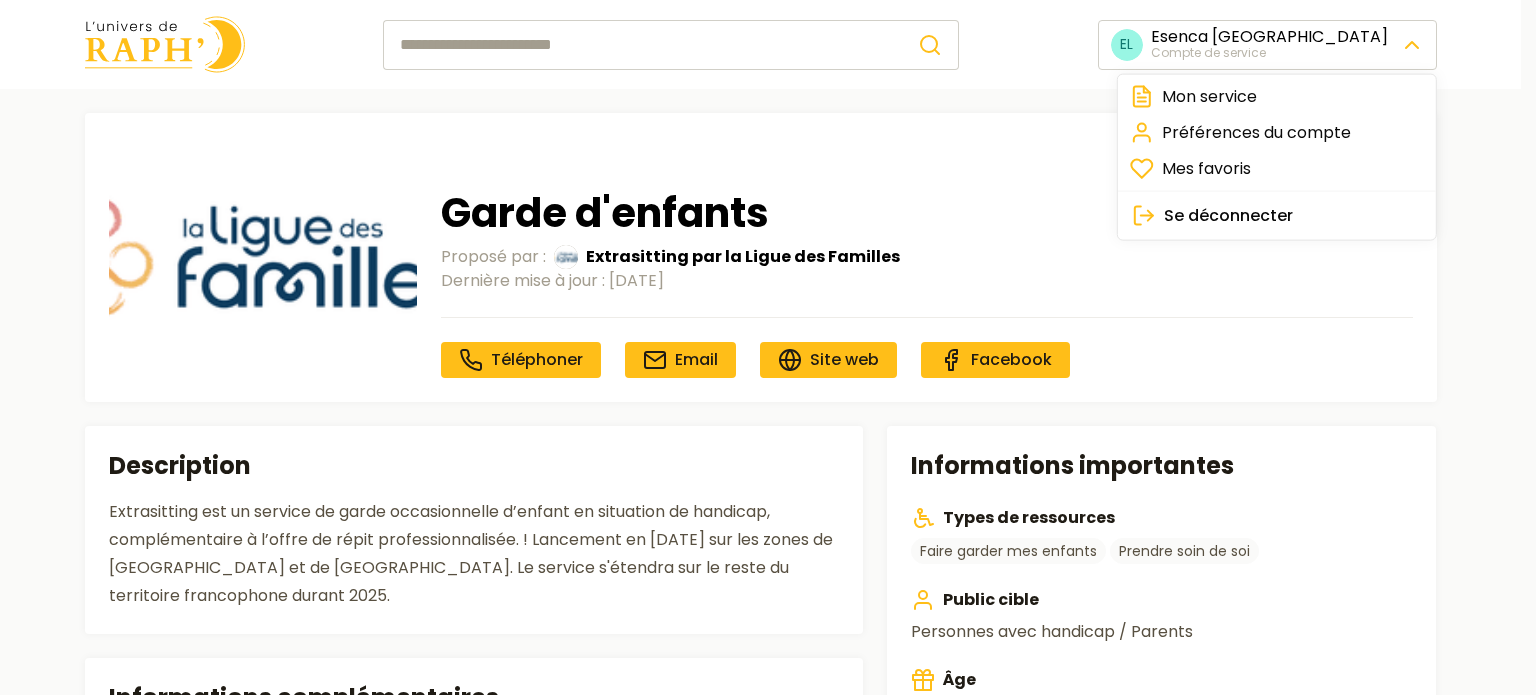 click on "EL Esenca   Liège Compte de service Ajouter aux favoris Garde d'enfants Proposé par :  Extrasitting par la Ligue des Familles Dernière mise à jour :   [DATE]   Téléphoner Email Site web Facebook Informations importantes Types de ressources Faire garder mes enfants Prendre soin de soi Public cible Personnes avec handicap / Parents Âge Jusqu'à 18 ans Types de handicaps accueillis Déficience auditive Déficience intellectuelle Déficience visuelle Handicap moteur Handicap psychique IMC Polyhandicap SMA (Amyotrophie spinale) Syndrome génétique Trisomie 21 Troubles d'apprentissages TSA (Autisme) X fragile Types de difficultés accueillies Difficultés à l'alimentation Difficultés de propreté la nuit Difficultés de propreté le jour Difficultés motrices Hypersensibilité Prise de médicaments TDAH Utilisation d'une communication améliorée alternative Localisation Peut se déplacer dans   les provinces suivantes  :  [GEOGRAPHIC_DATA], [GEOGRAPHIC_DATA] & [GEOGRAPHIC_DATA] Description Informations complémentaires" at bounding box center [768, 899] 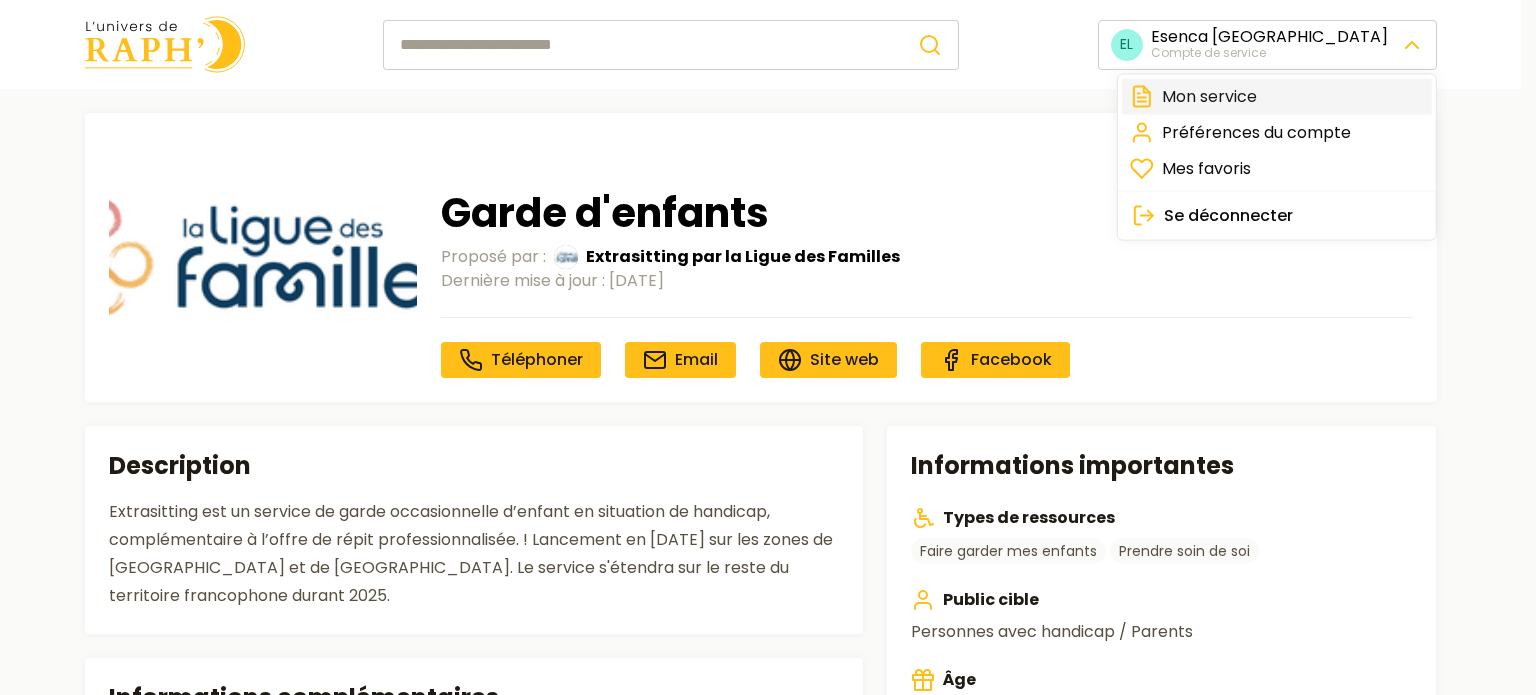 click on "Mon service" at bounding box center (1277, 97) 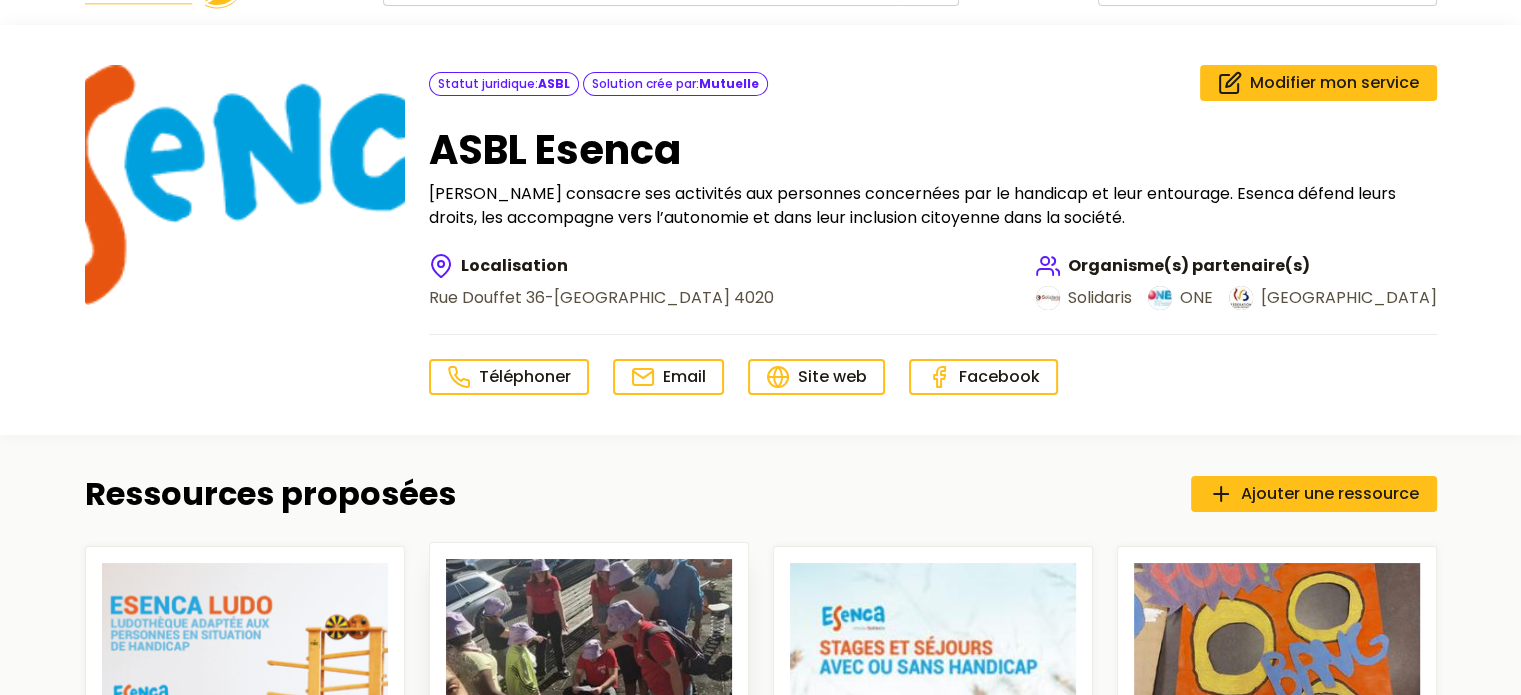 scroll, scrollTop: 0, scrollLeft: 0, axis: both 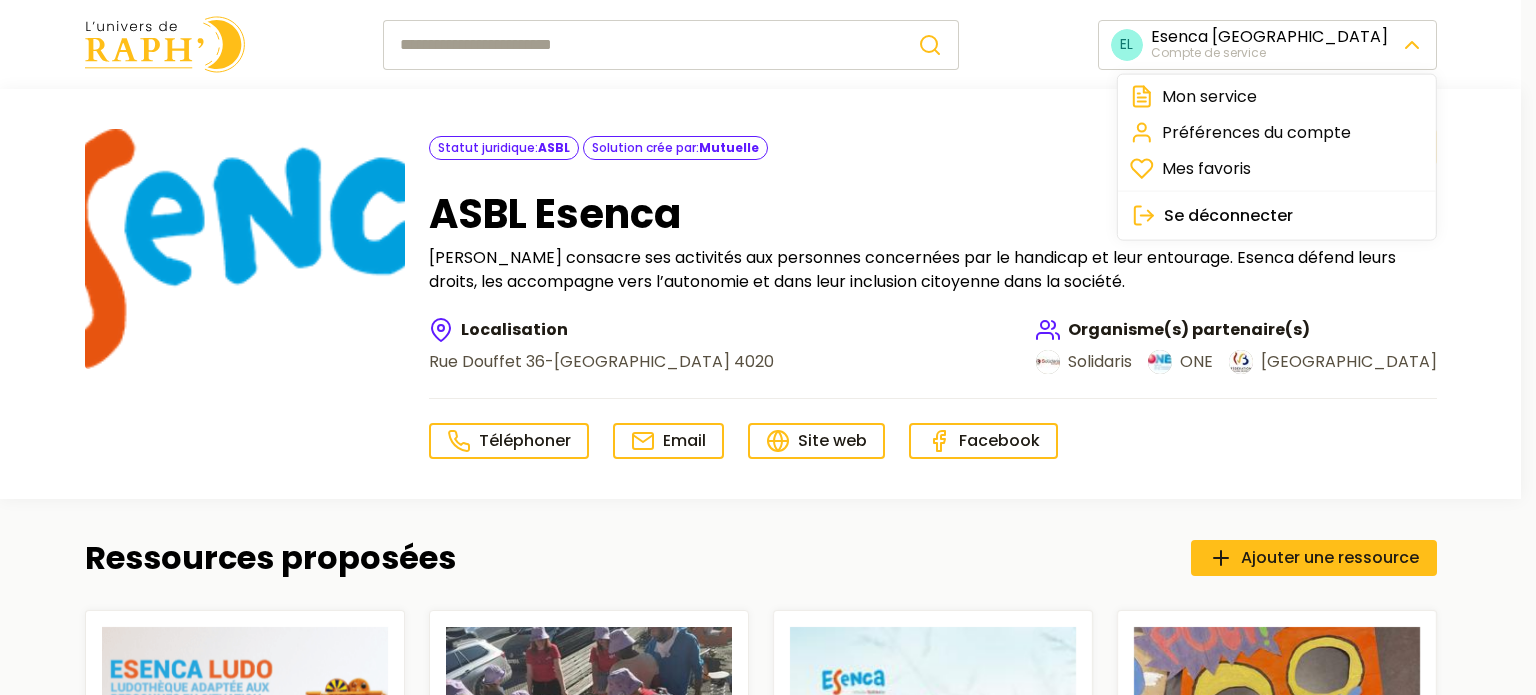click on "EL Esenca   Liège Compte de service Statut juridique  :  ASBL Solution crée par  :  Mutuelle Modifier mon service ASBL Esenca Esenca consacre ses activités aux personnes concernées par le handicap et leur entourage. Esenca défend leurs droits, les accompagne vers l’autonomie et dans leur inclusion citoyenne dans la société. Localisation [STREET_ADDRESS]   4020 Organisme(s) partenaire(s) Solidaris ONE Fédération Wallonie Bruxelles Téléphoner Email Site web Facebook Ressources proposées Ajouter une ressource Esenca Ludo  Esenca Ludo est une ludothèque adaptée pour les personnes en situation de handicap d’Esenca Liège. Vous y retrouverez divers jeux adaptés par nos soins. ... Voir les détails [PERSON_NAME][DATE] Ados Mensuels Les Samedis Ados Mensuels sont l’occasion parfaite de s’amuser et de rencontrer de nouveaux amis ! Chaque mois, découvre une palette d’activités passionnantes comme ... Voir les détails Stage et séjour pour enfants et adolescents Voir les détails ©  2025" at bounding box center [768, 713] 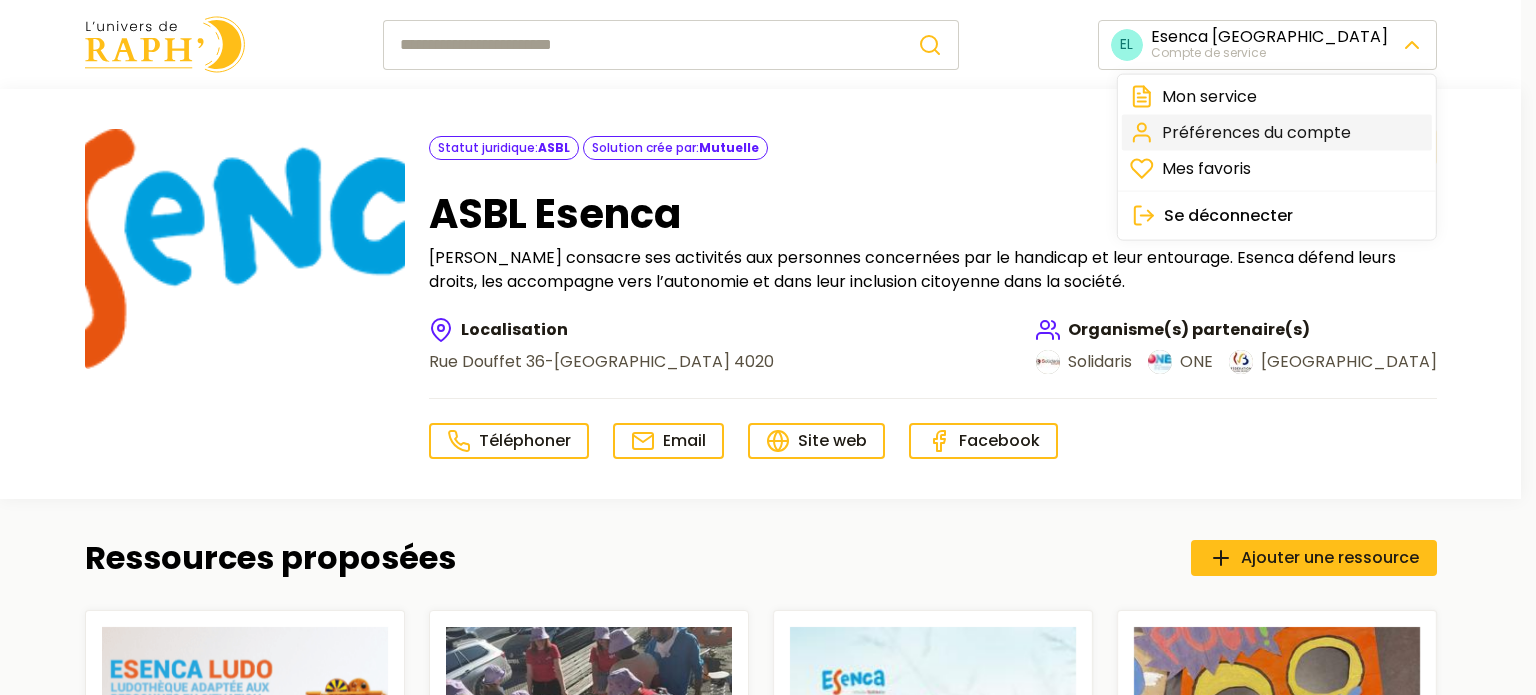 click on "Préférences du compte" at bounding box center (1277, 133) 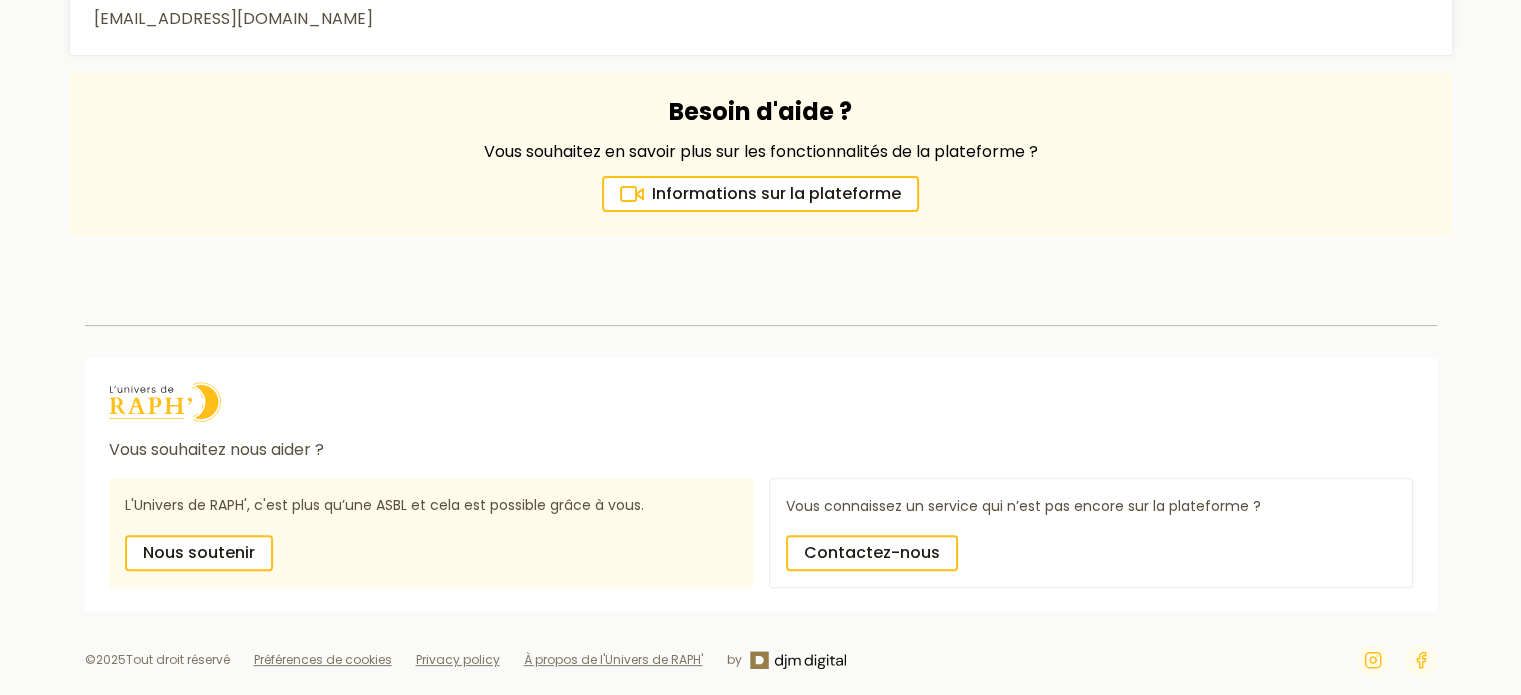 scroll, scrollTop: 0, scrollLeft: 0, axis: both 